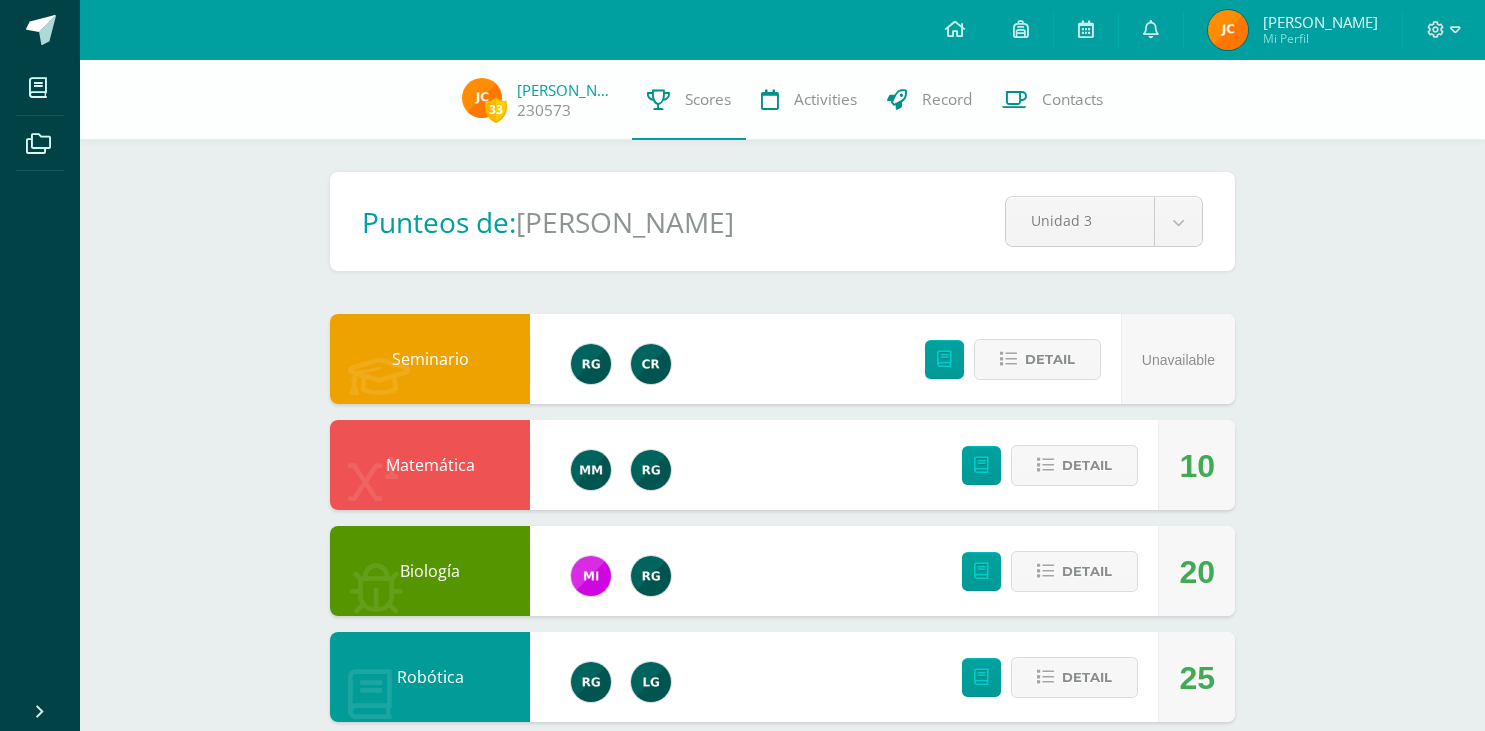 scroll, scrollTop: 1966, scrollLeft: 0, axis: vertical 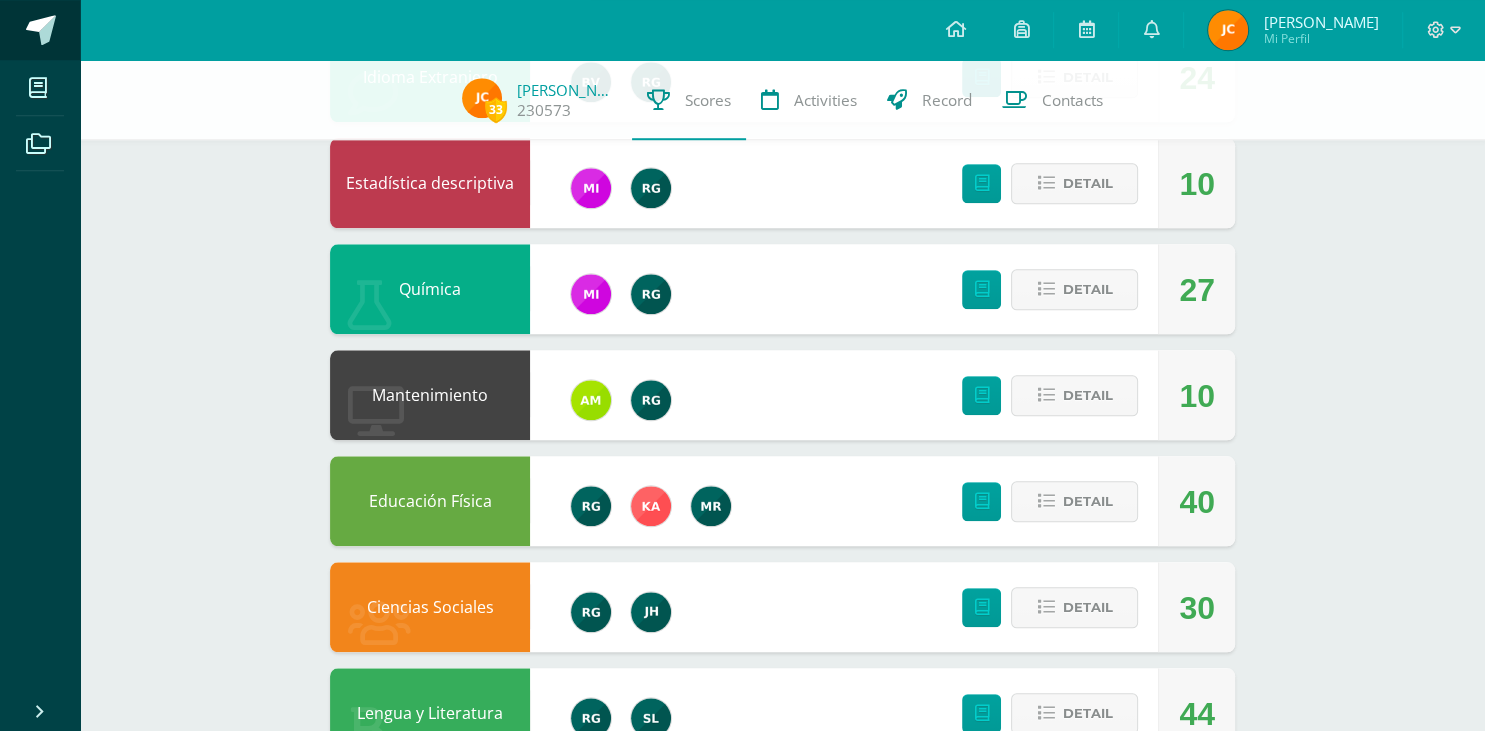 click at bounding box center [41, 30] 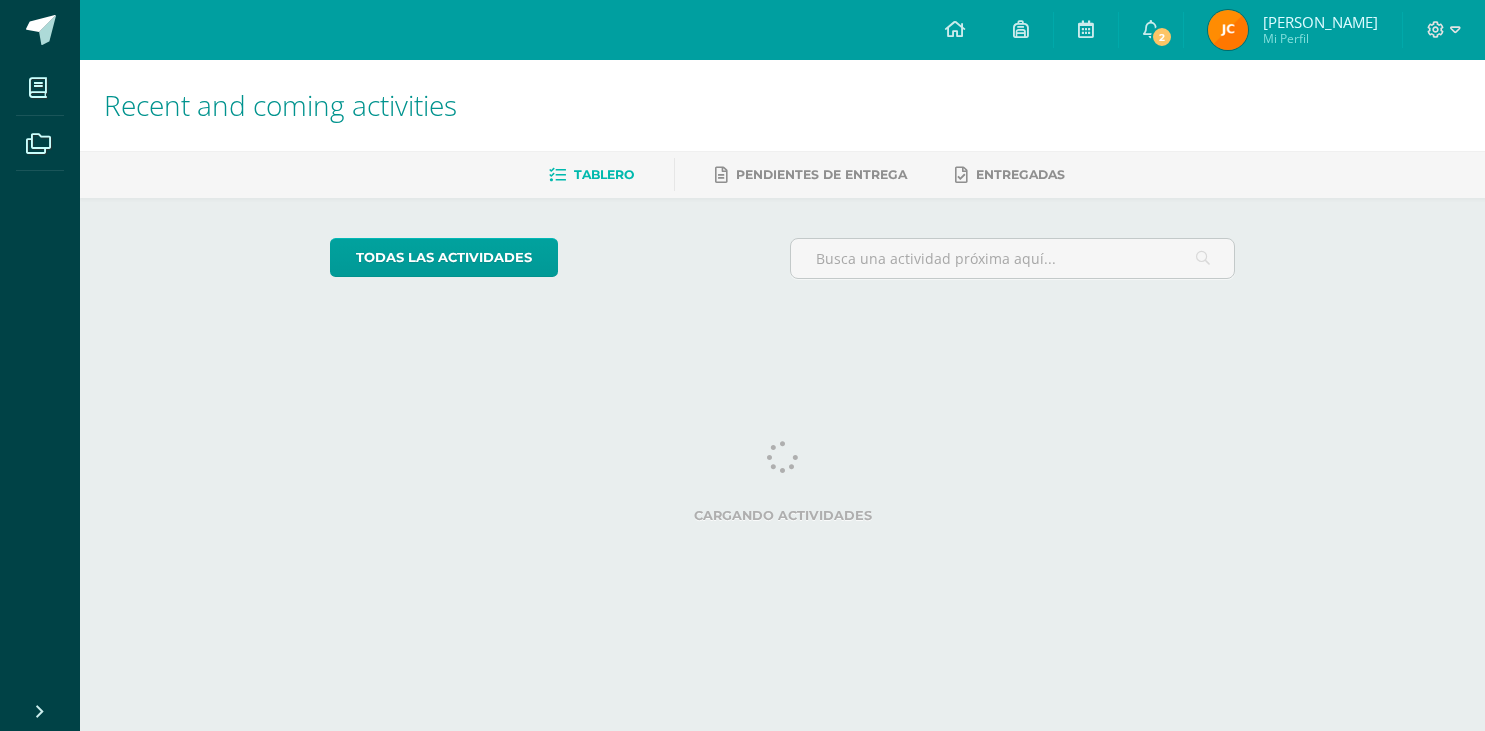 scroll, scrollTop: 0, scrollLeft: 0, axis: both 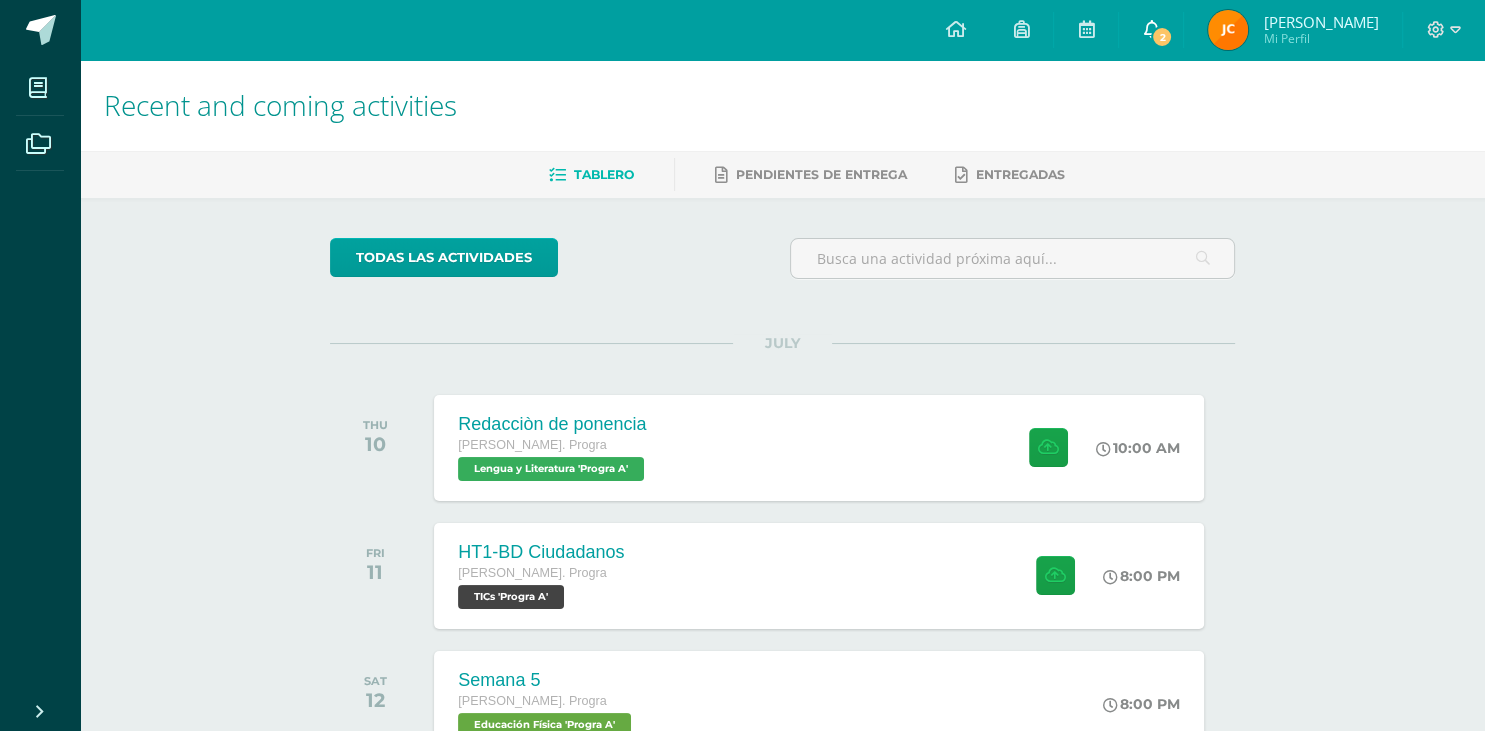 click on "2" at bounding box center (1162, 37) 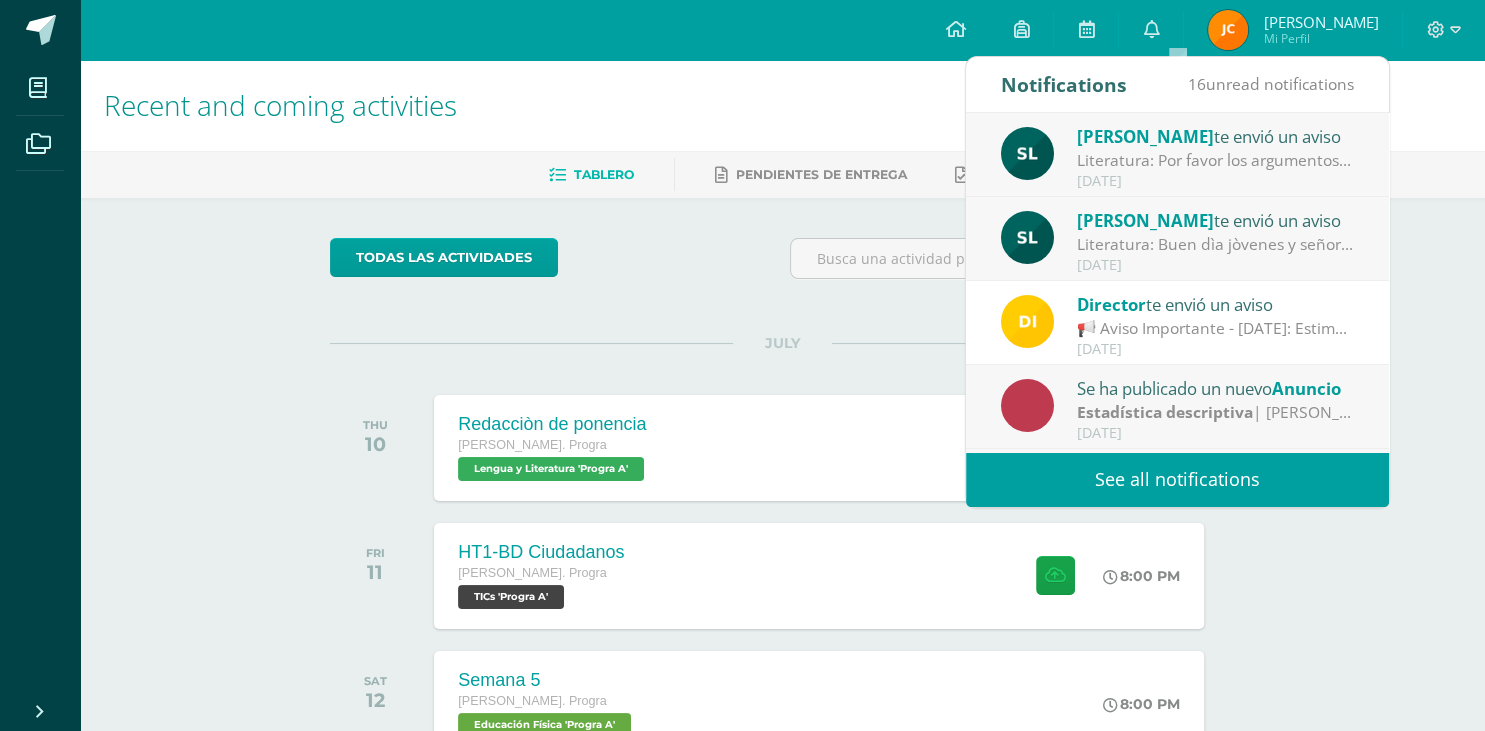 click on "Literatura:
Por favor los argumentos deben ser parafraseados y de acuerdo a su planificaciòn.
Prohibido el copy de otro autor
Gracias" at bounding box center (1216, 160) 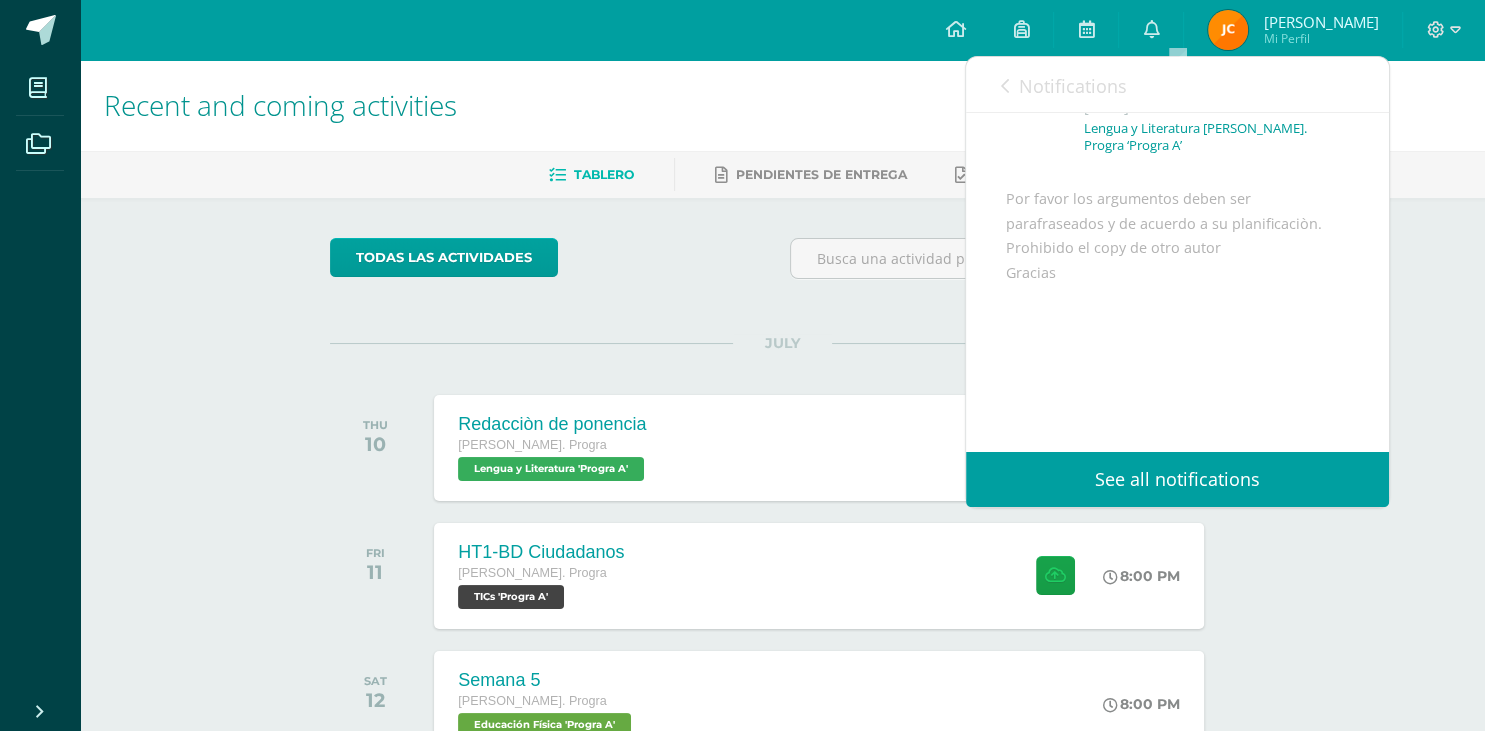 scroll, scrollTop: 147, scrollLeft: 0, axis: vertical 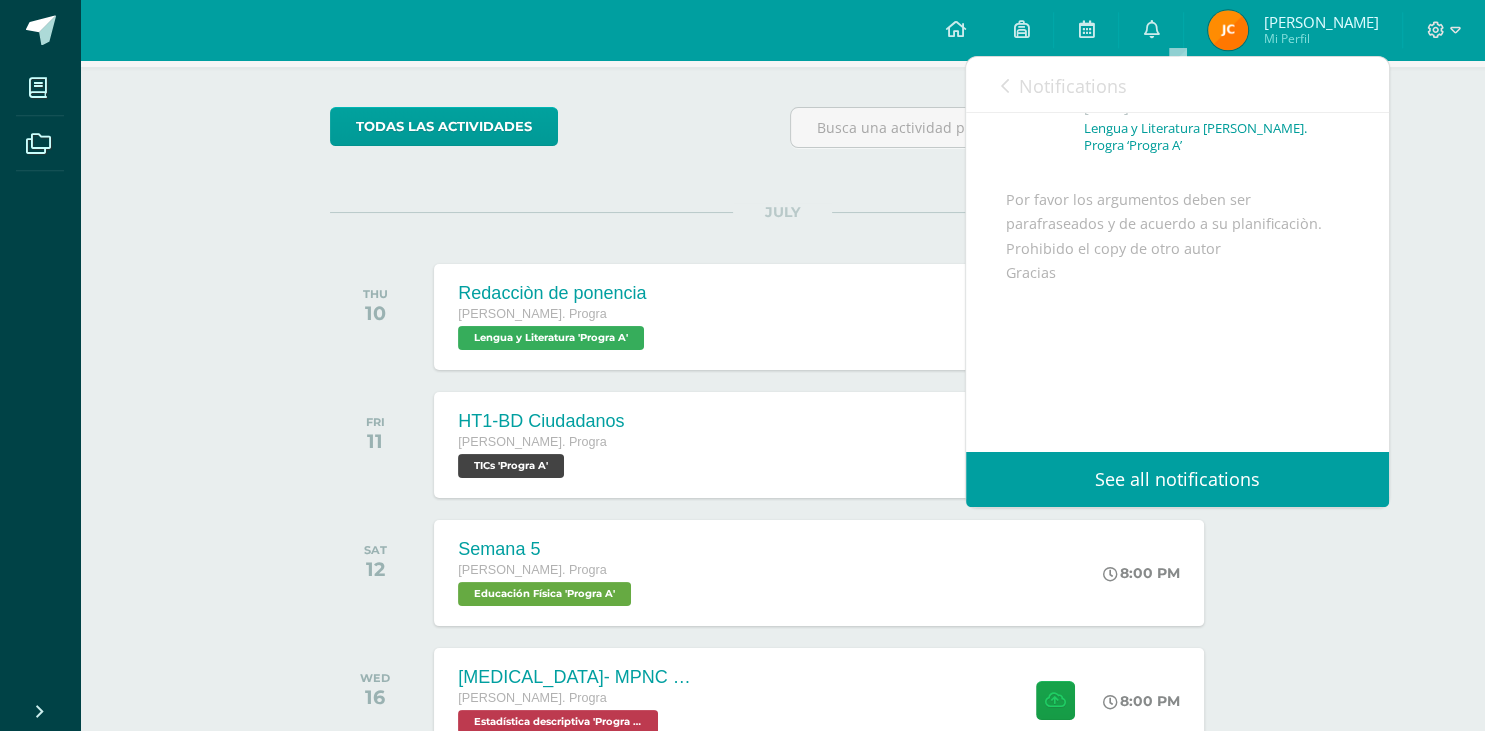 click on "Notifications
16
unread notifications
Notifications" at bounding box center [1177, 85] 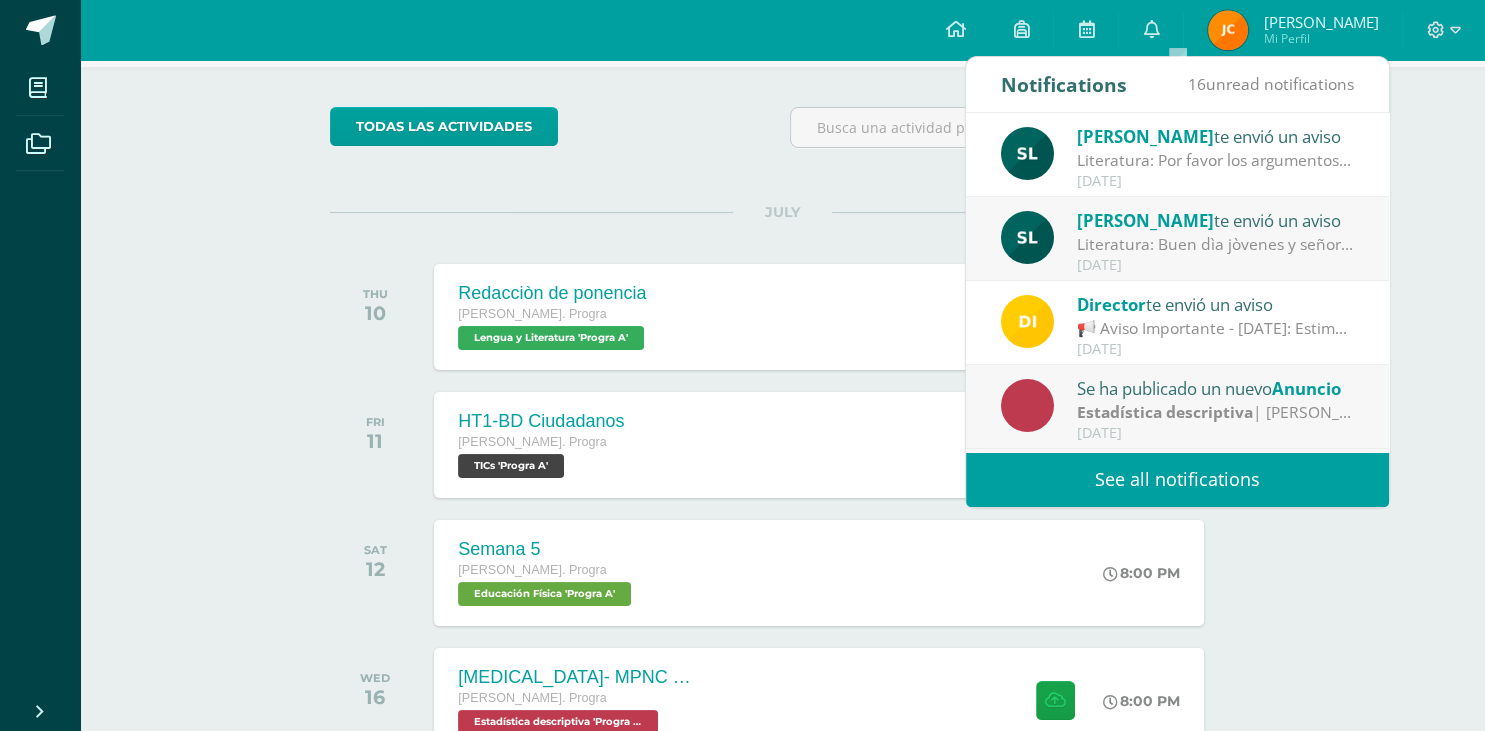 click on "Silvia López  te envió un aviso
Literatura:
Buen dìa jòvenes y señoritas les saludo cordialmente.
Actividad digital  a trabajar en clase.
Redacciòn de su ponencia
Introducciòn
Desarrollo pàrrafos de argumentaciòn
Conclusiòn
Recuerde guiar por las pàginas del libro y lo planificado en la clase anterior.
Adjunta a edoo
Buen dìa
July 10" at bounding box center [1177, 240] 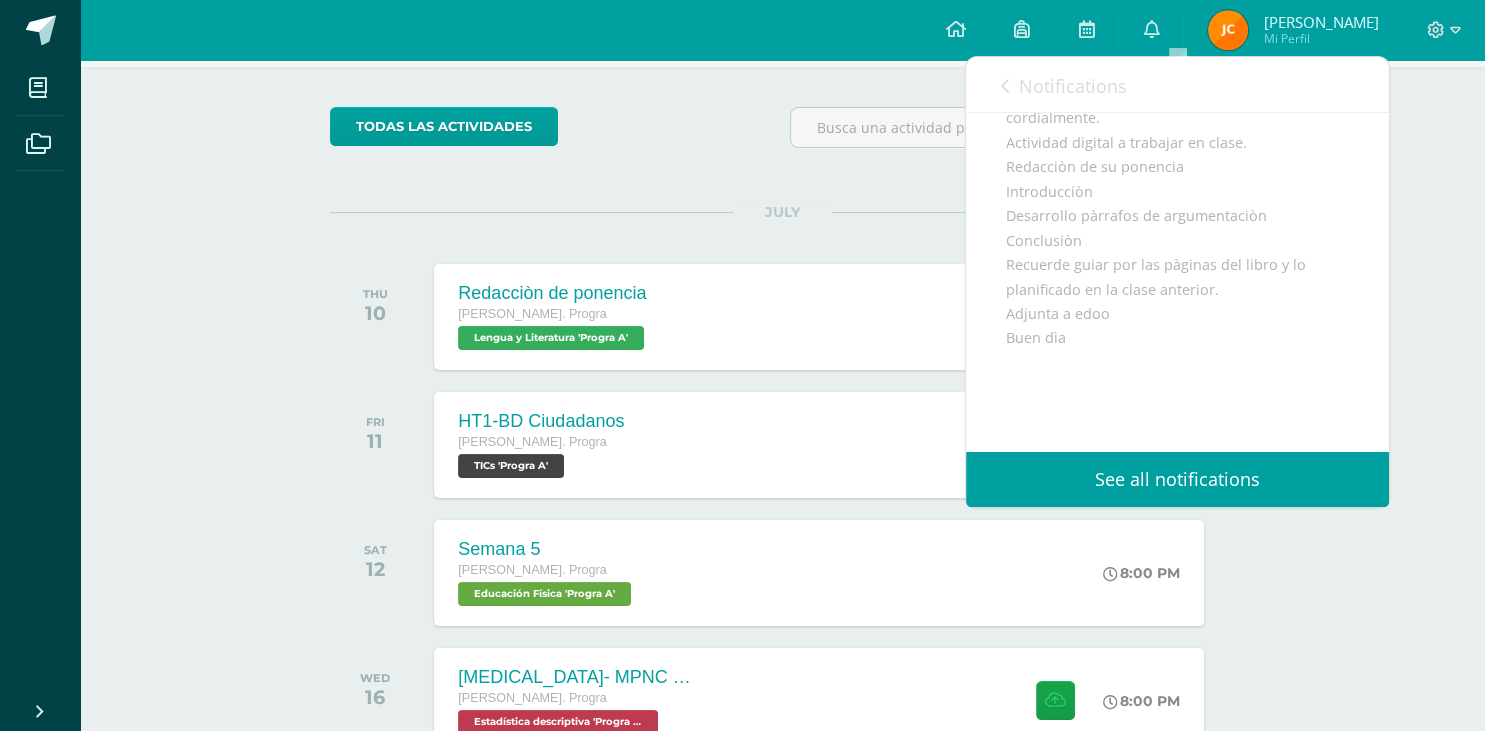 scroll, scrollTop: 230, scrollLeft: 0, axis: vertical 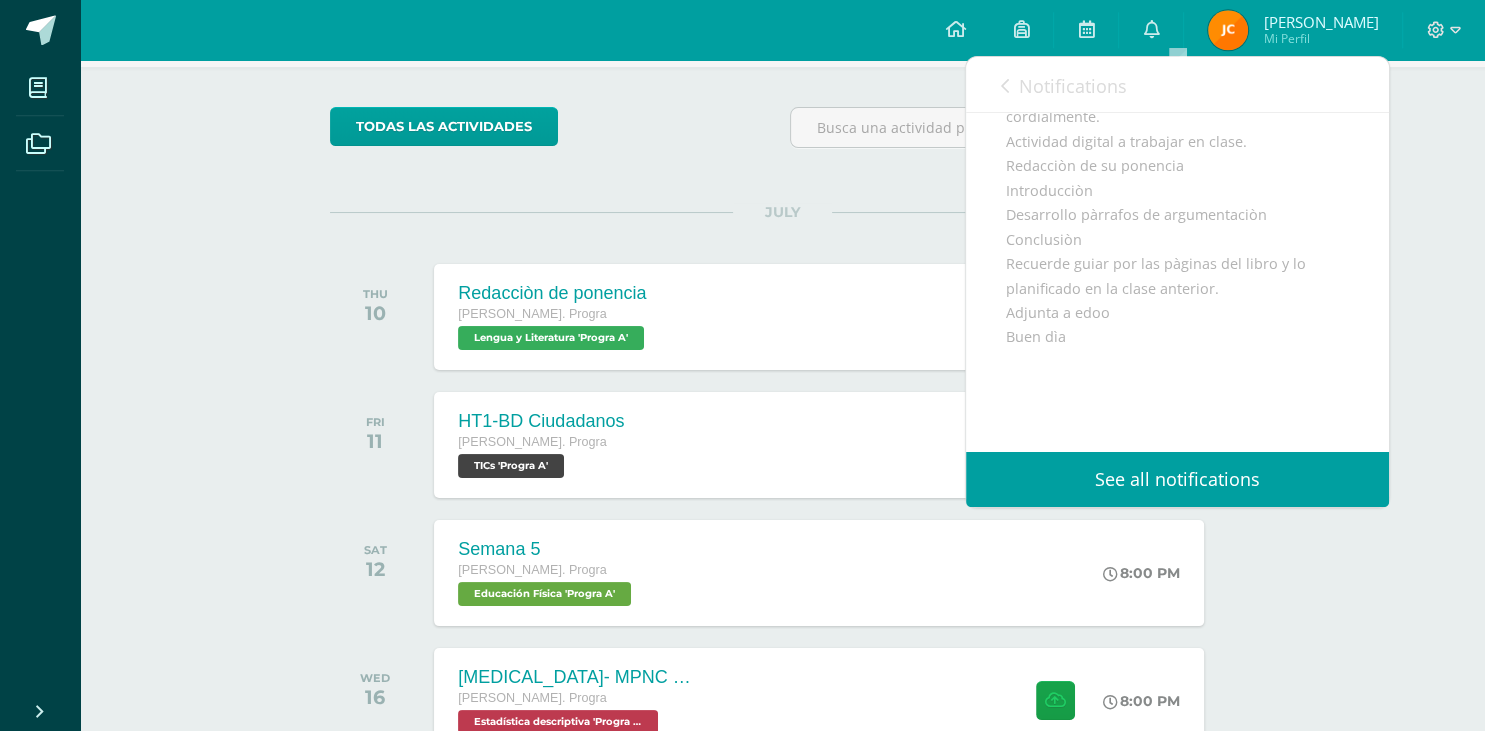 click on "Buen dìa jòvenes y señoritas les saludo cordialmente. Actividad digital  a trabajar en clase. Redacciòn de su ponencia Introducciòn Desarrollo pàrrafos de argumentaciòn Conclusiòn Recuerde guiar por las pàginas del libro y lo planificado en la clase anterior. Adjunta a edoo Buen dìa" at bounding box center [1177, 289] 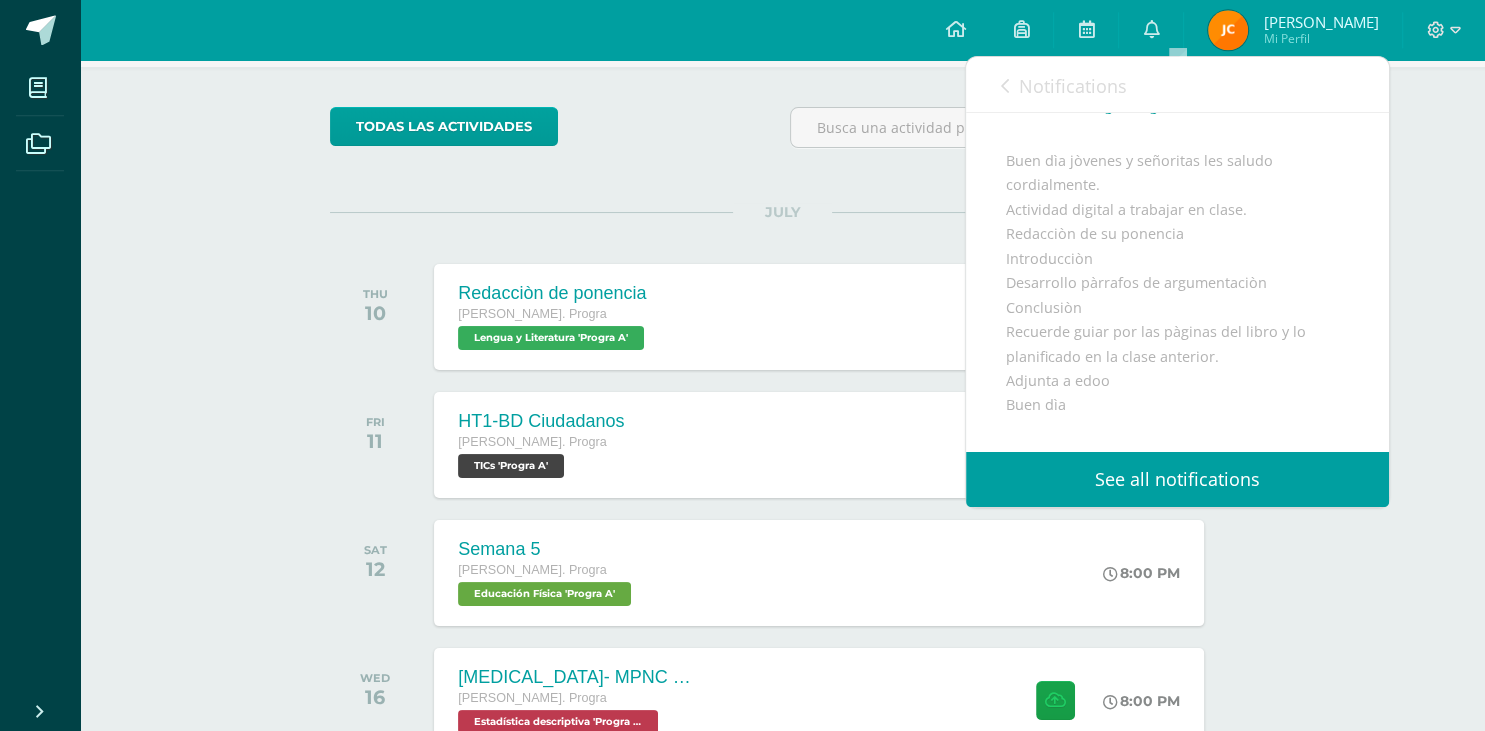 scroll, scrollTop: 154, scrollLeft: 0, axis: vertical 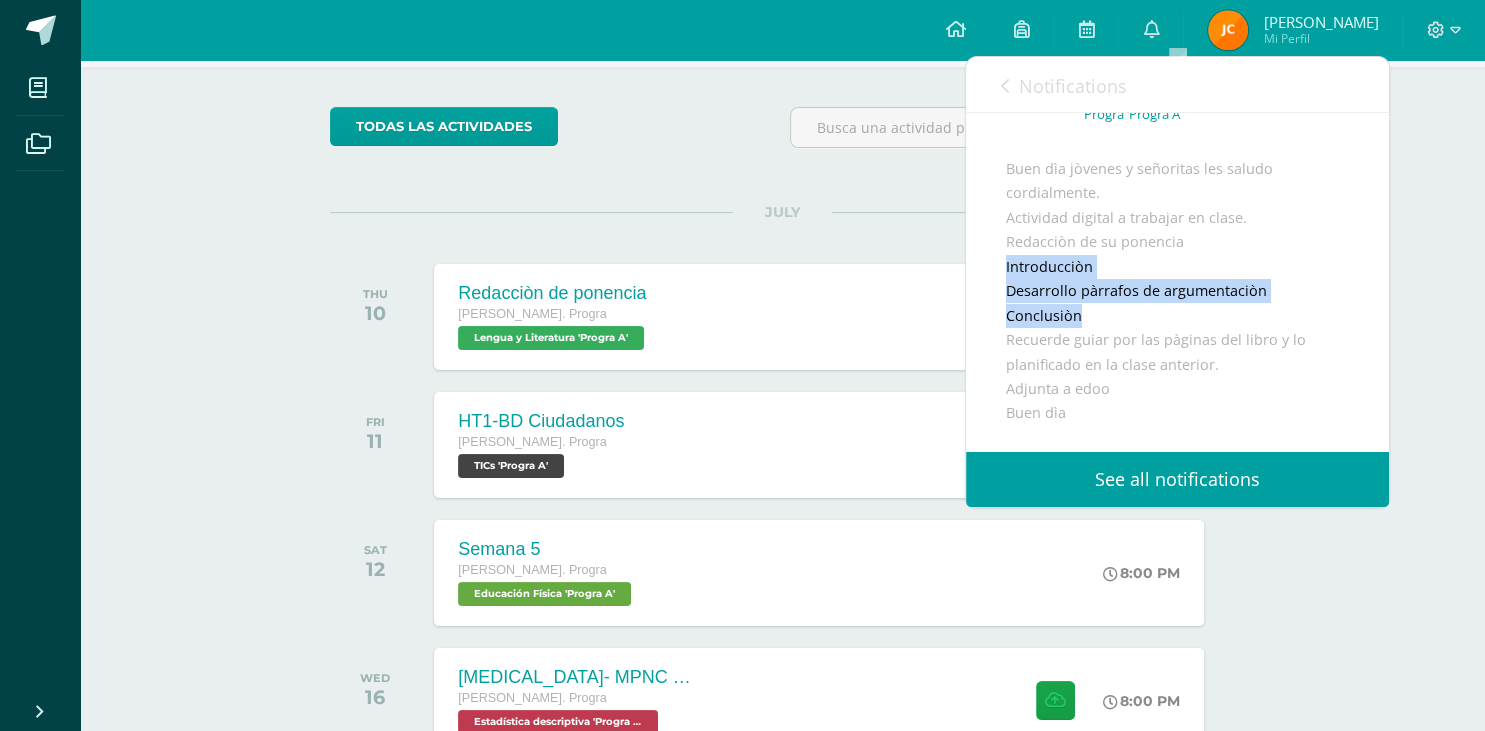drag, startPoint x: 1006, startPoint y: 282, endPoint x: 1102, endPoint y: 330, distance: 107.33126 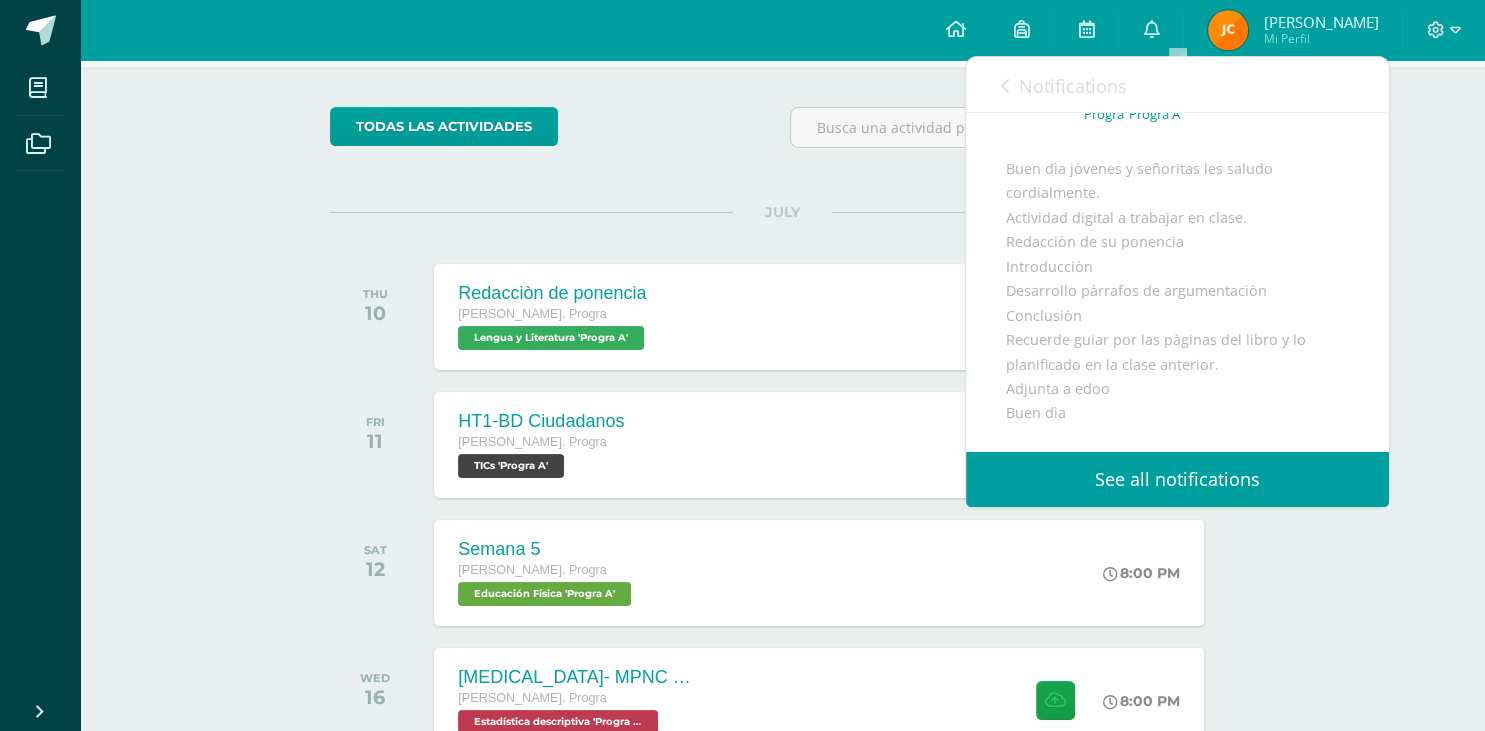 click on "JULY
THU
10
Redacciòn de ponencia
Quinto Bach. Progra
Lengua y Literatura 'Progra A'
10:00 AM
Redacciòn de ponencia" at bounding box center [782, 1037] 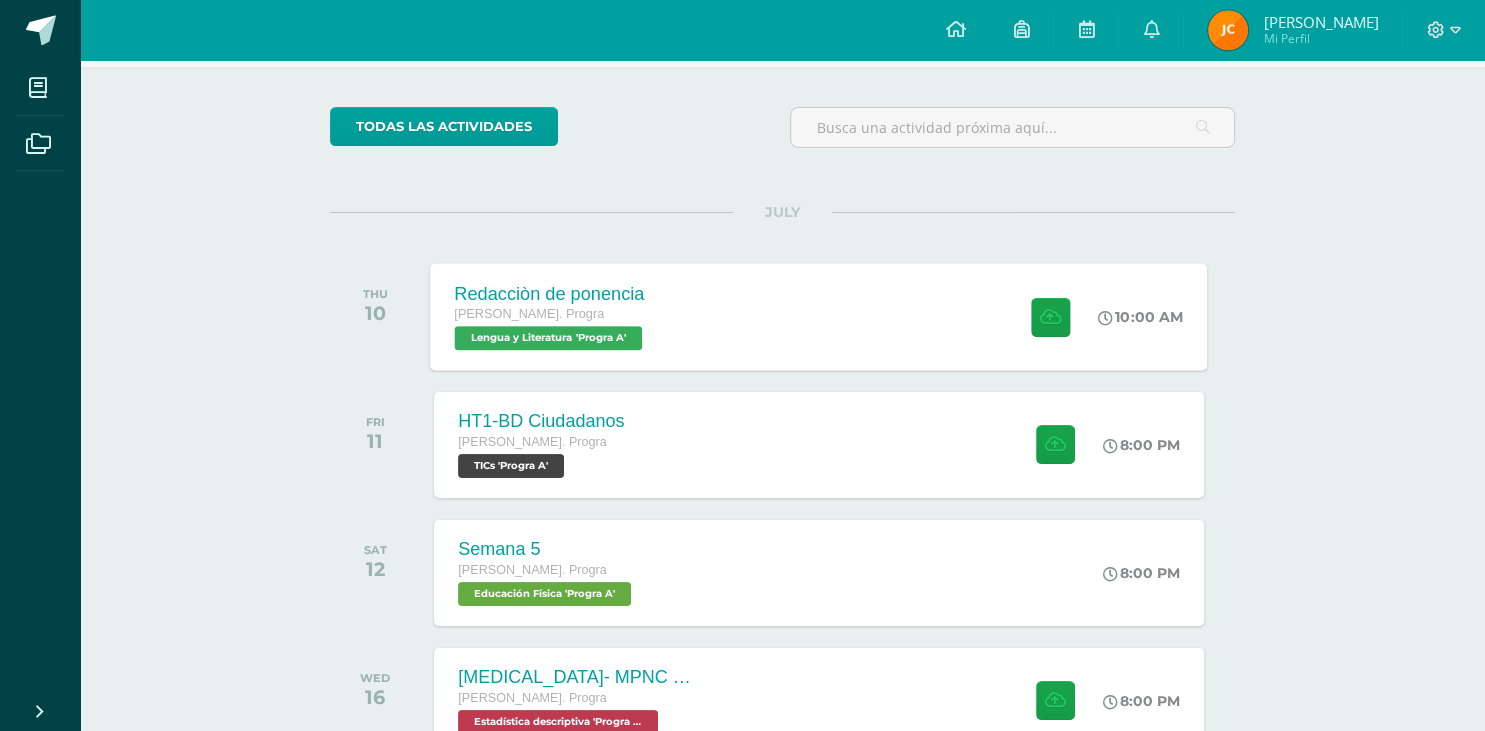 click on "Redacciòn de ponencia
Quinto Bach. Progra
Lengua y Literatura 'Progra A'
10:00 AM
Redacciòn de ponencia
Lengua y Literatura" at bounding box center (819, 316) 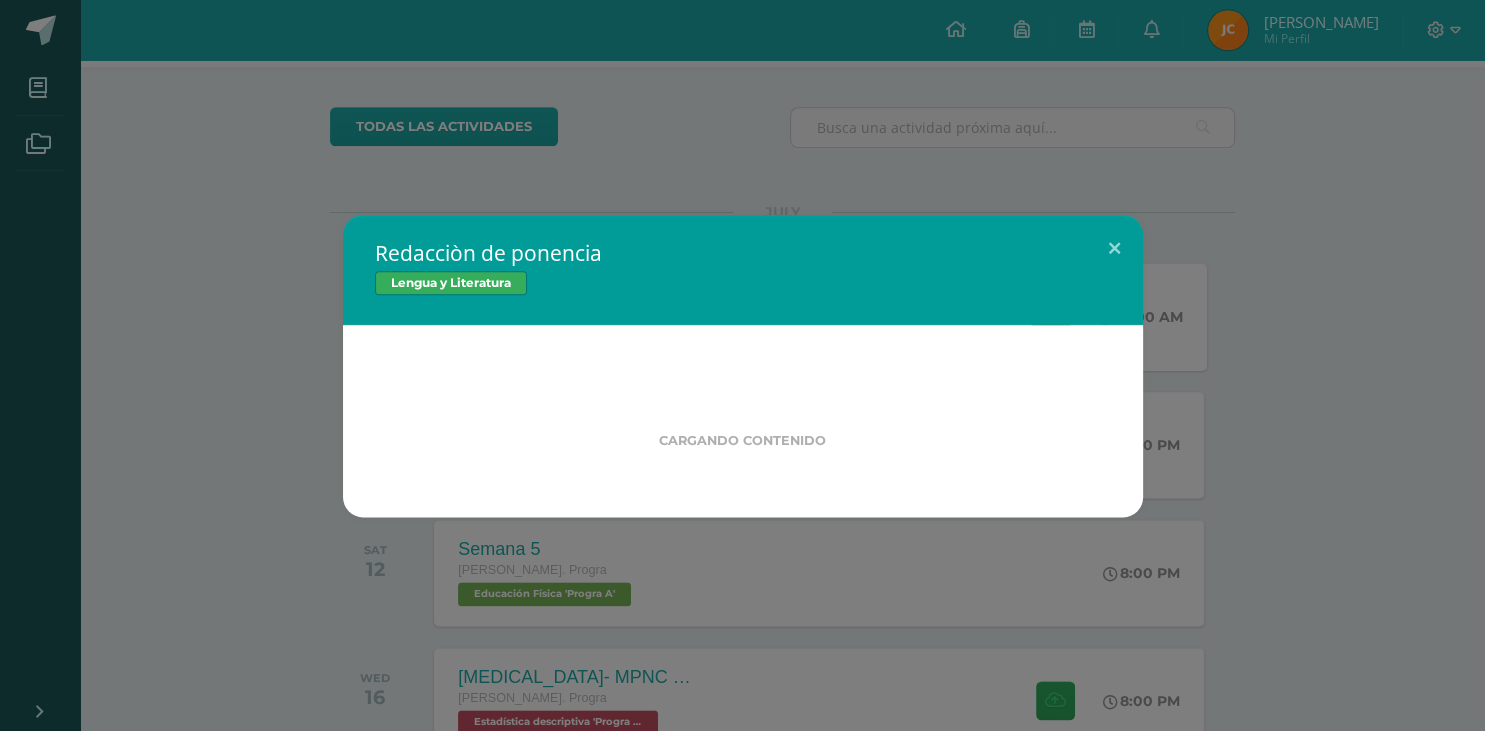scroll, scrollTop: 130, scrollLeft: 0, axis: vertical 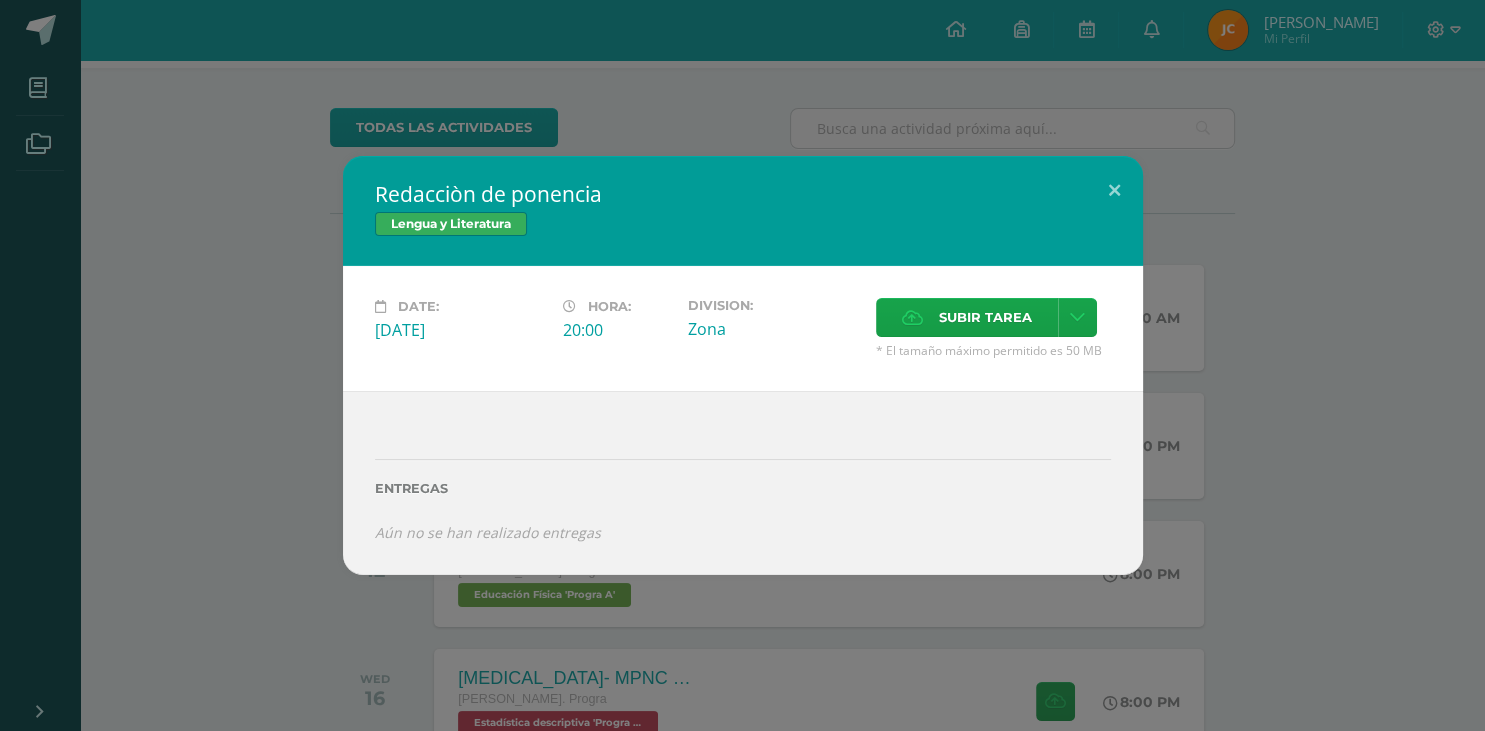 click on "Date:
Thursday 10 de July
Hora:
20:00
Division:
Zona" at bounding box center (743, 328) 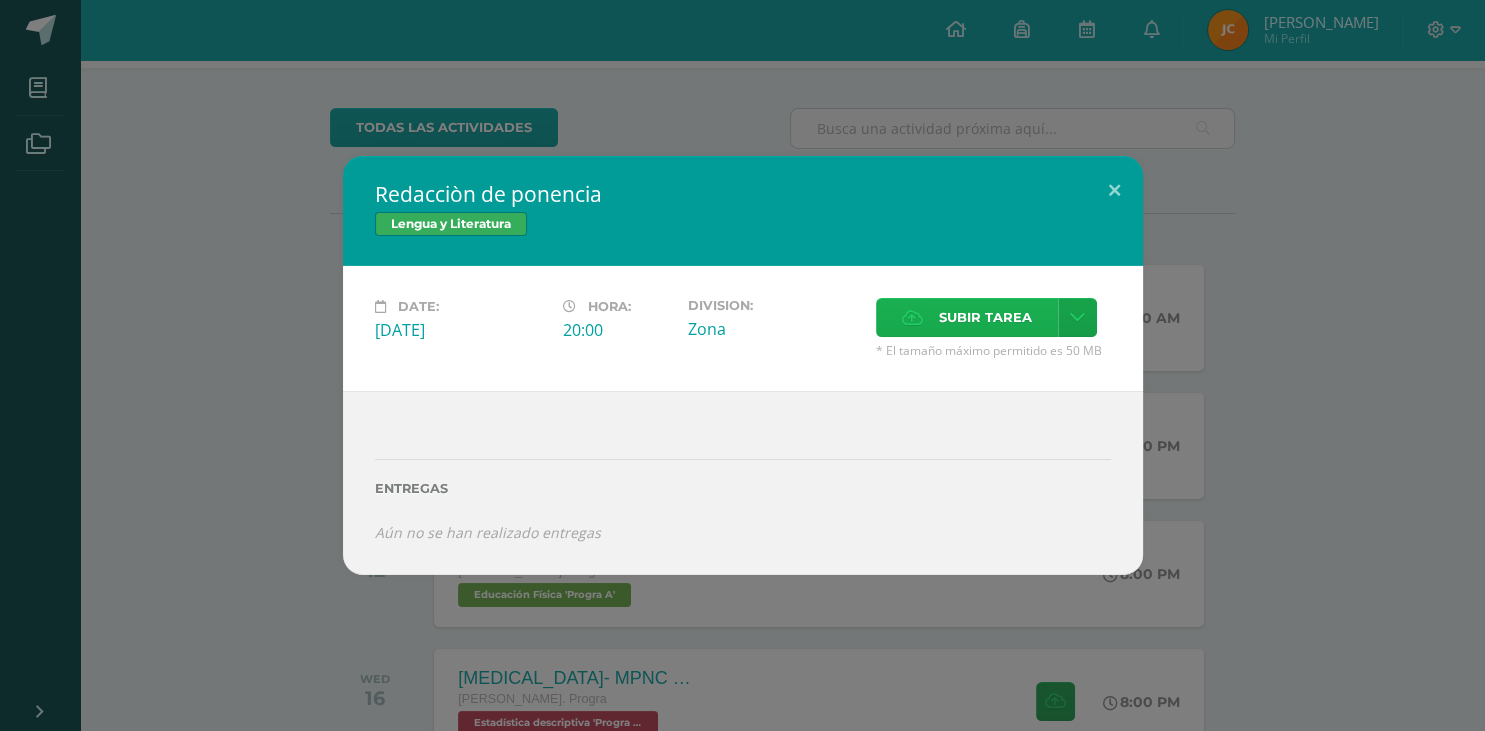 click on "Subir tarea" at bounding box center [985, 317] 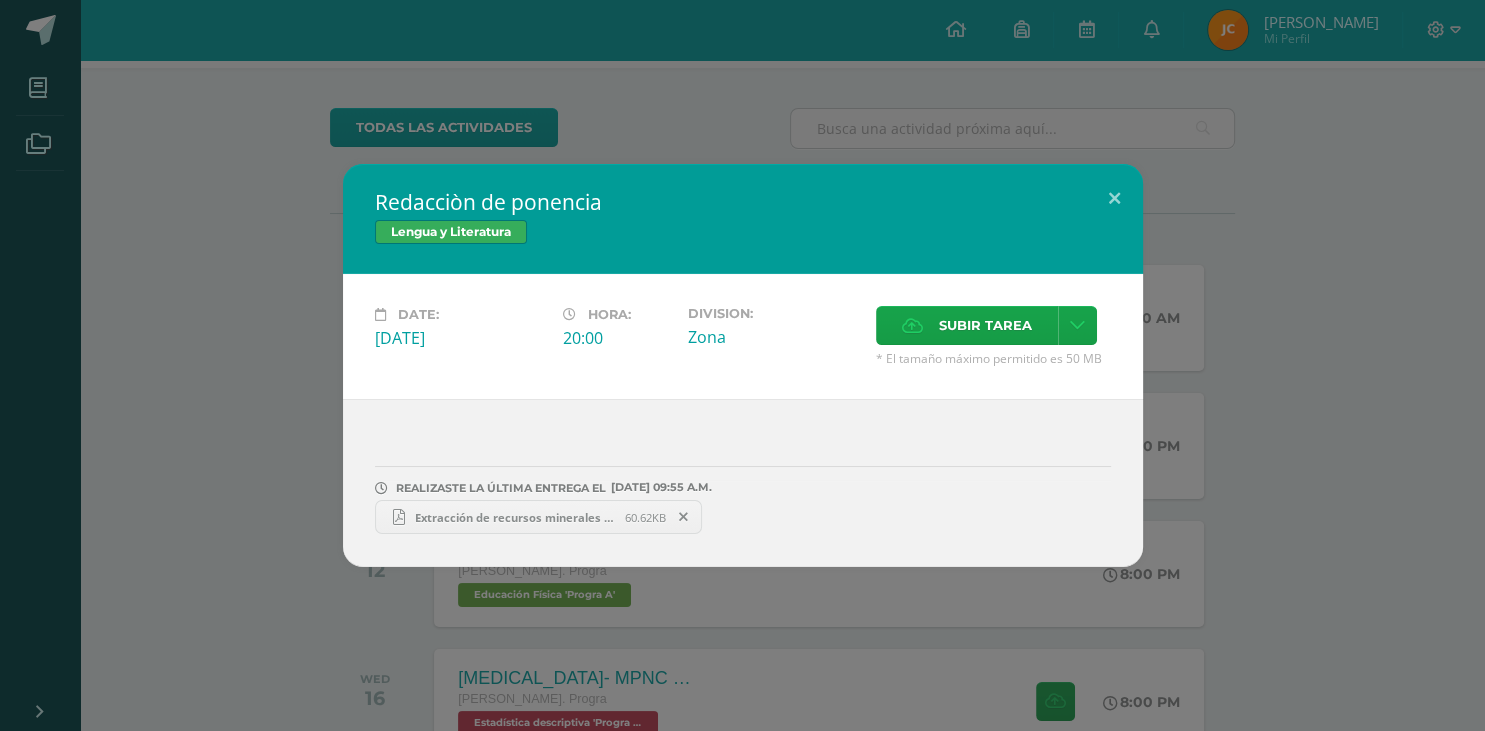 click on "Redacciòn de ponencia
Lengua y Literatura
Date:
Thursday 10 de July
Hora:
20:00
Division:
Subir tarea" at bounding box center (742, 365) 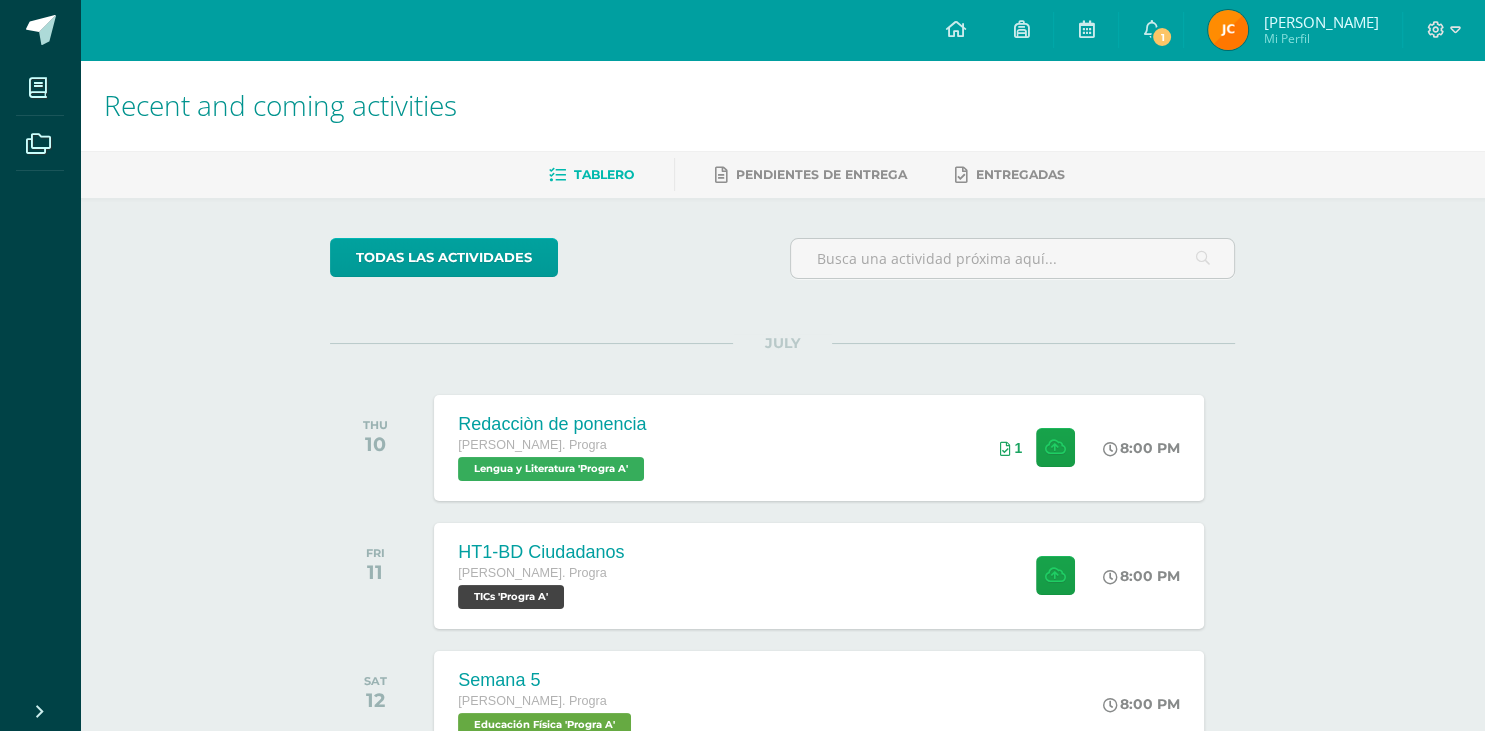scroll, scrollTop: 130, scrollLeft: 0, axis: vertical 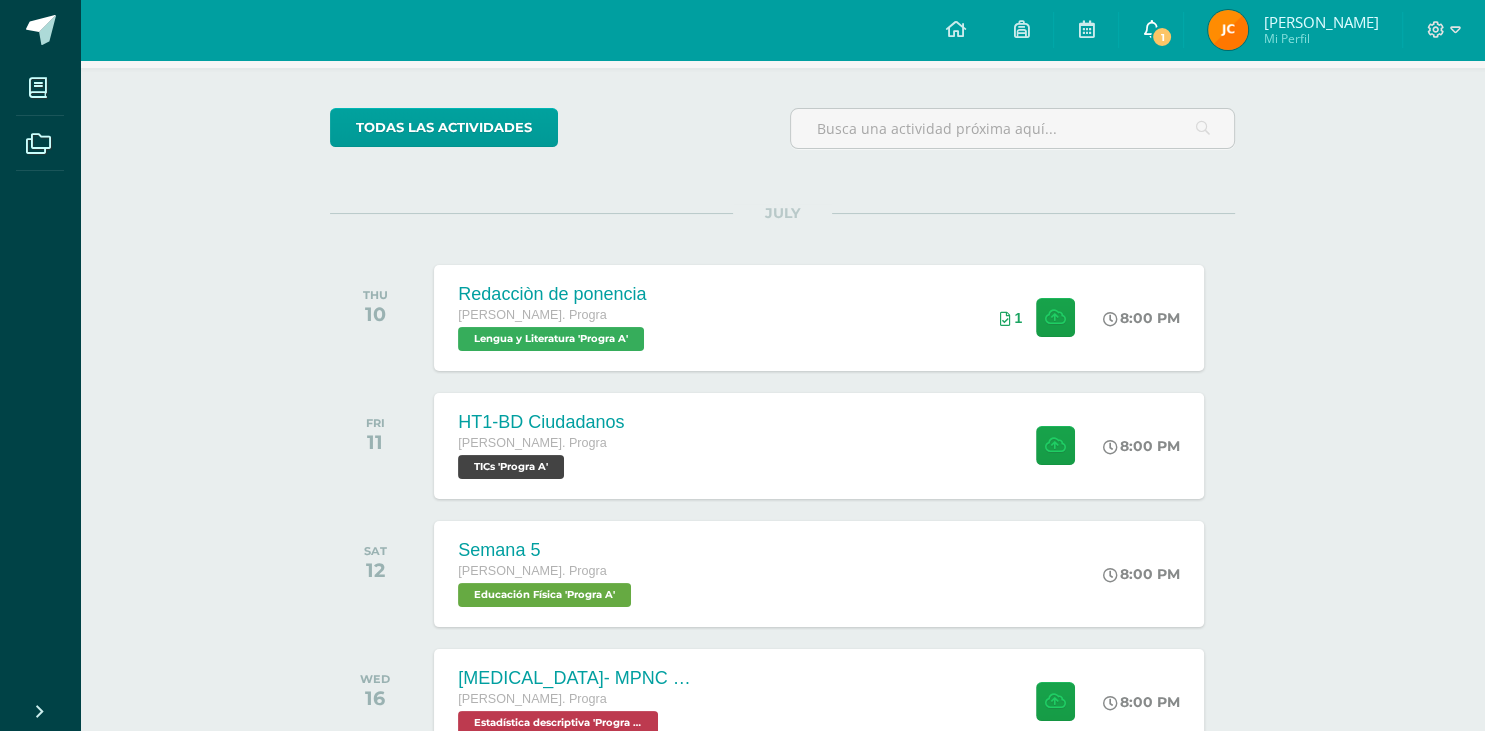 click on "1" at bounding box center [1151, 30] 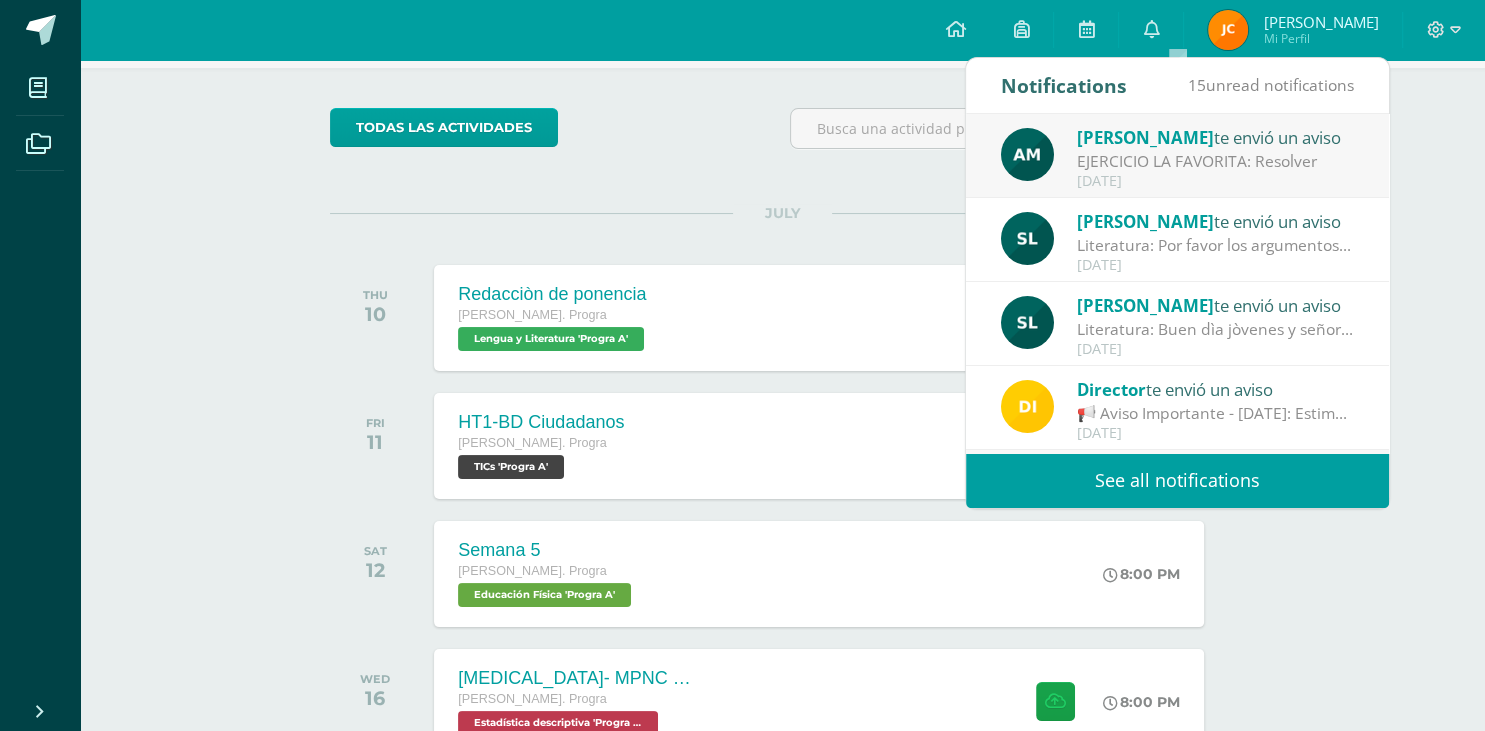 click on "July 10" at bounding box center (1216, 181) 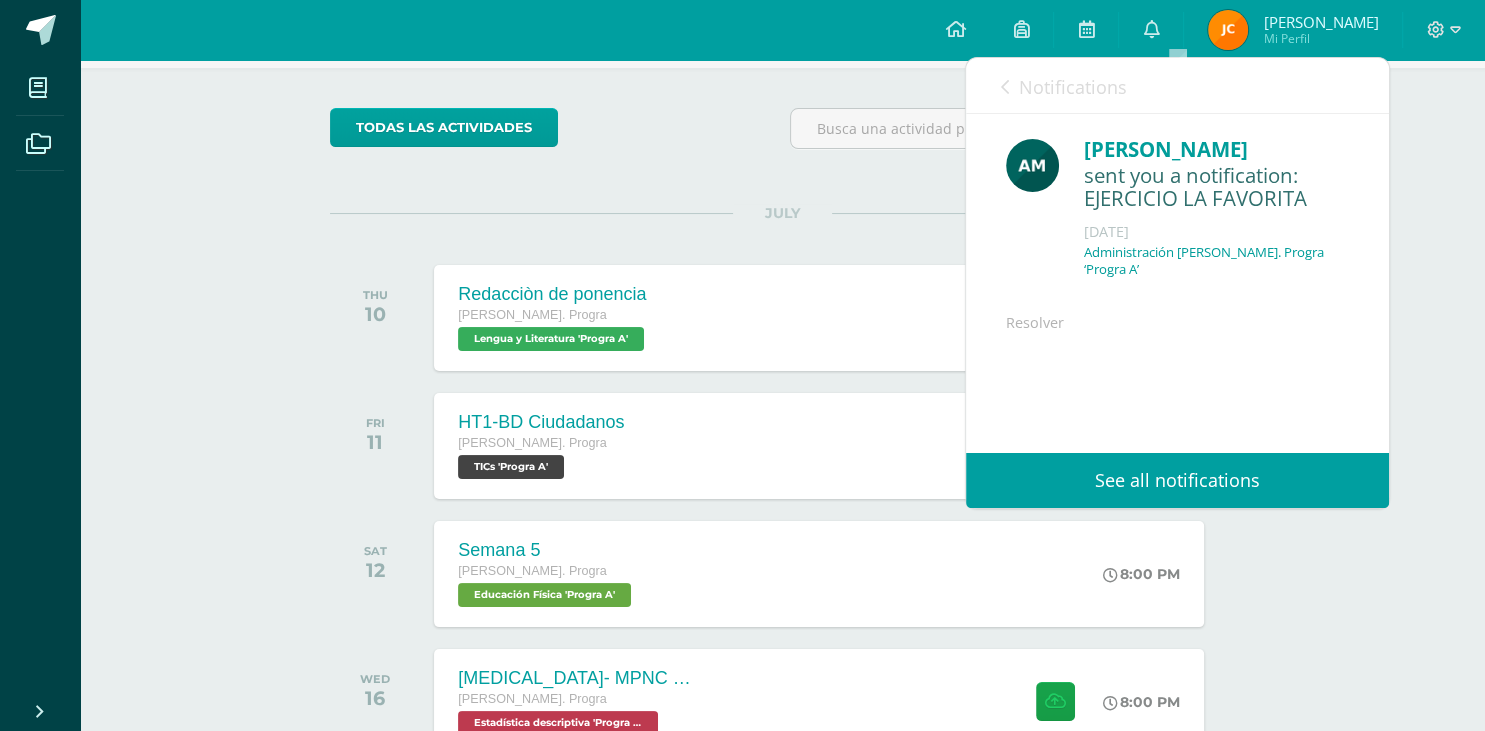 scroll, scrollTop: 138, scrollLeft: 0, axis: vertical 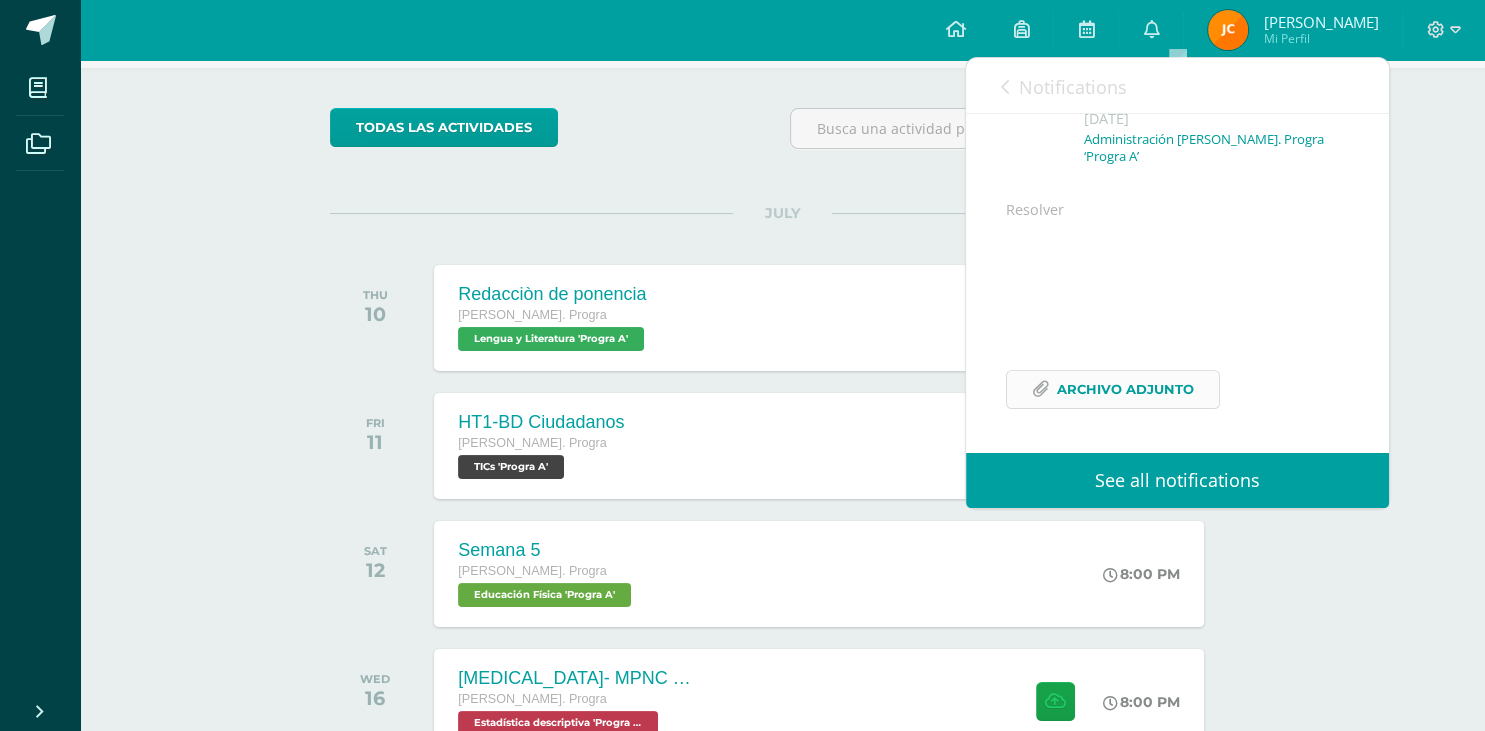 click on "Archivo Adjunto" at bounding box center (1125, 389) 